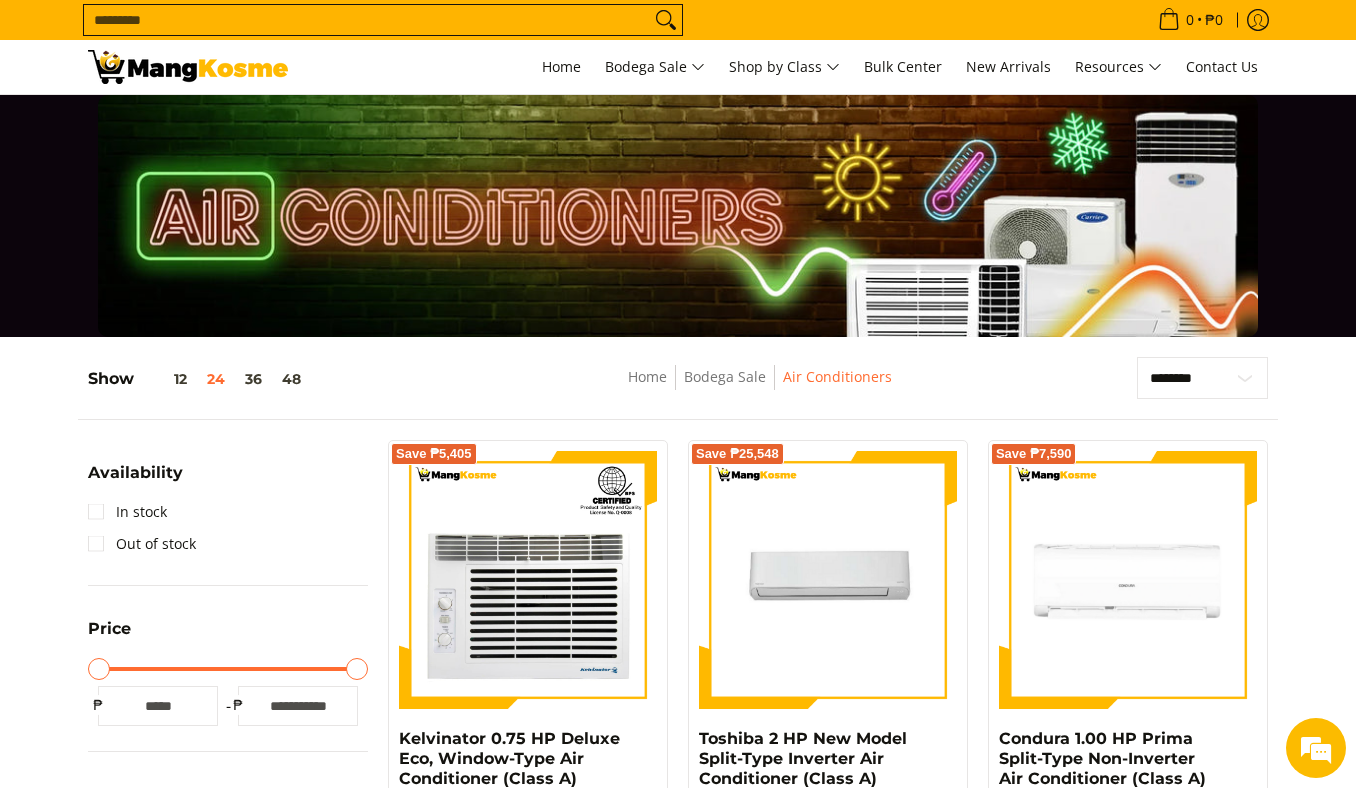 scroll, scrollTop: 0, scrollLeft: 0, axis: both 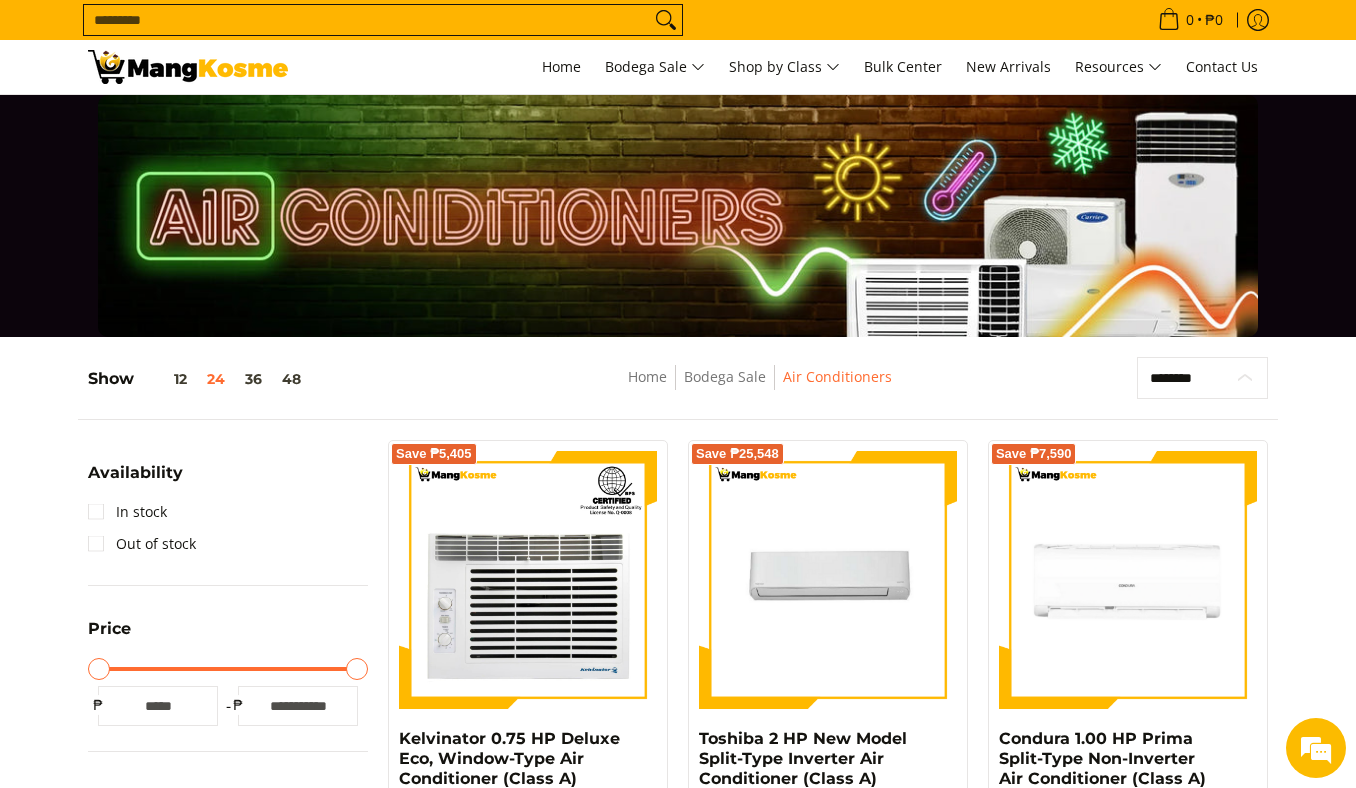click on "**********" at bounding box center (1202, 378) 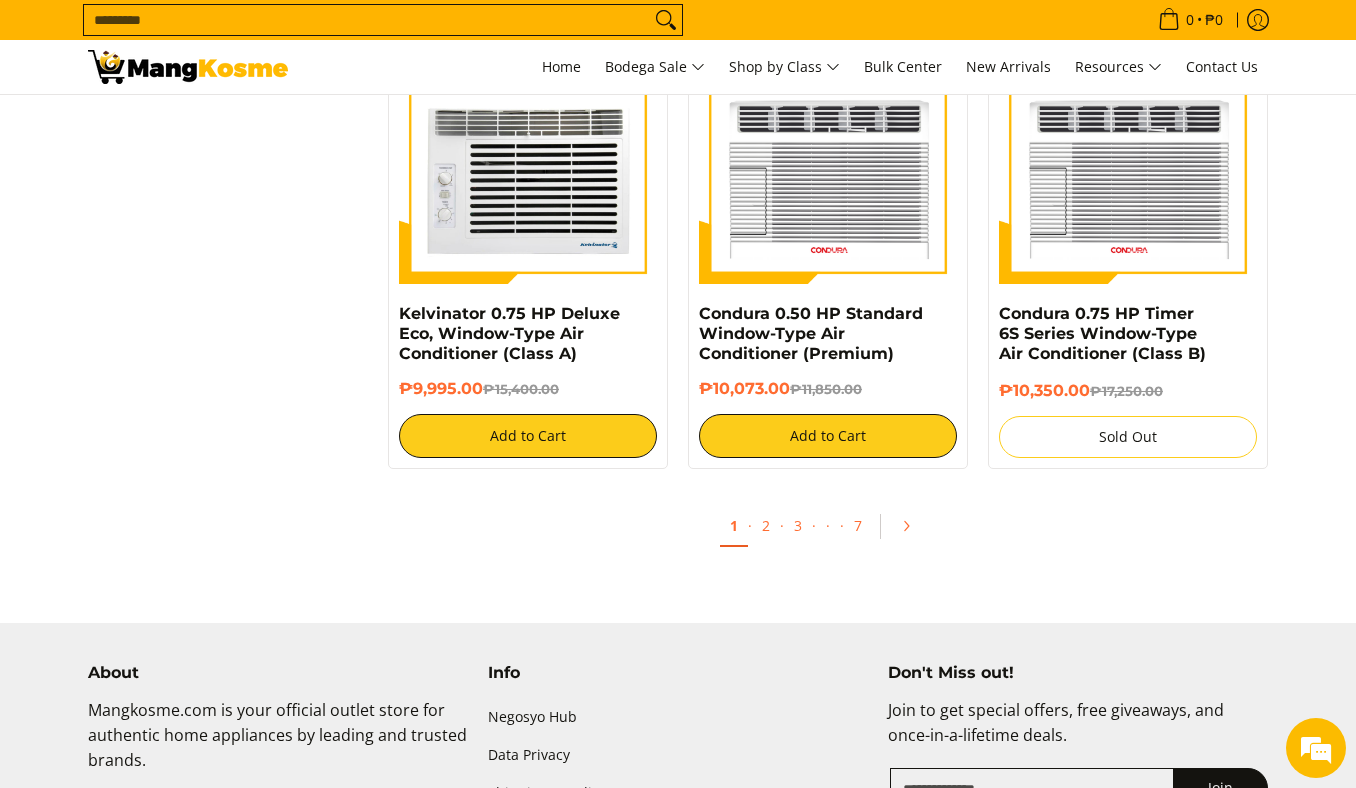 scroll, scrollTop: 3745, scrollLeft: 0, axis: vertical 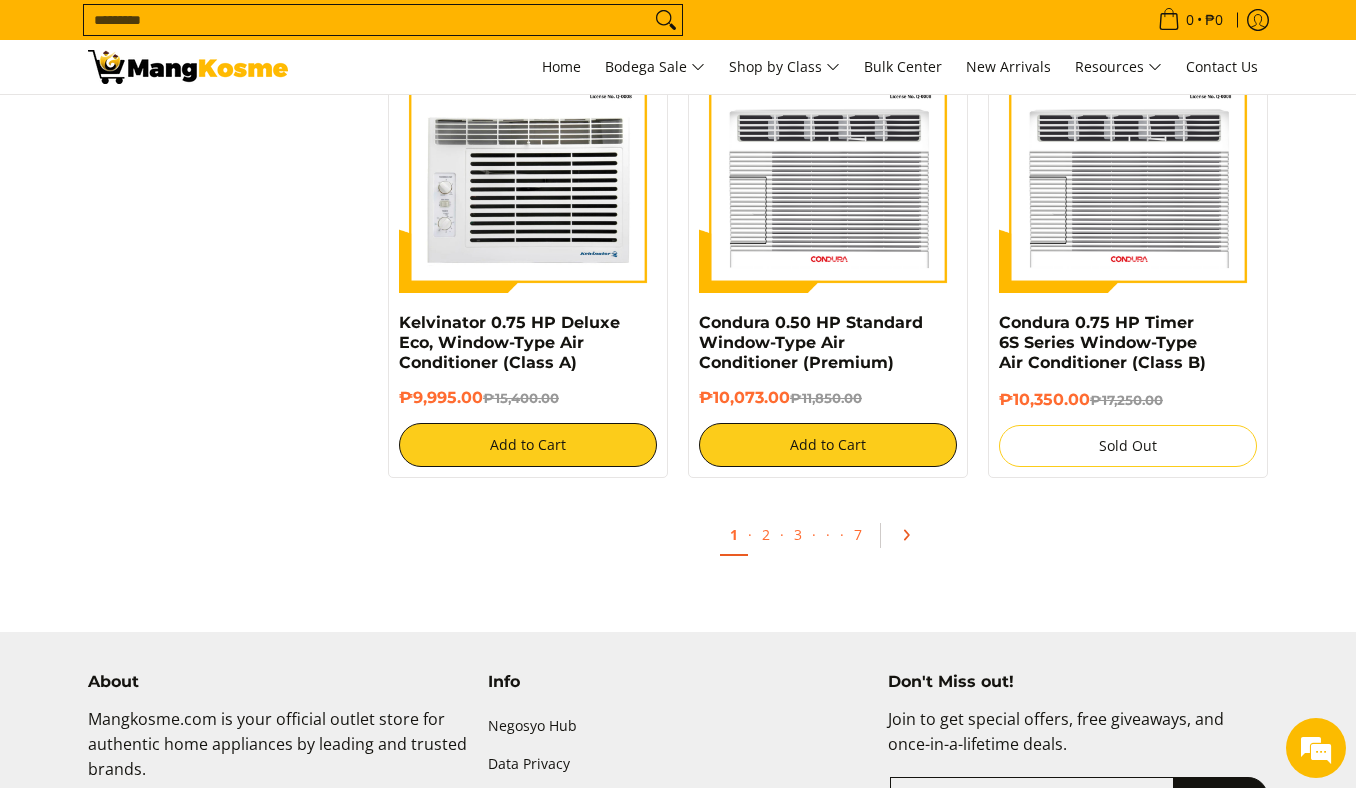 click 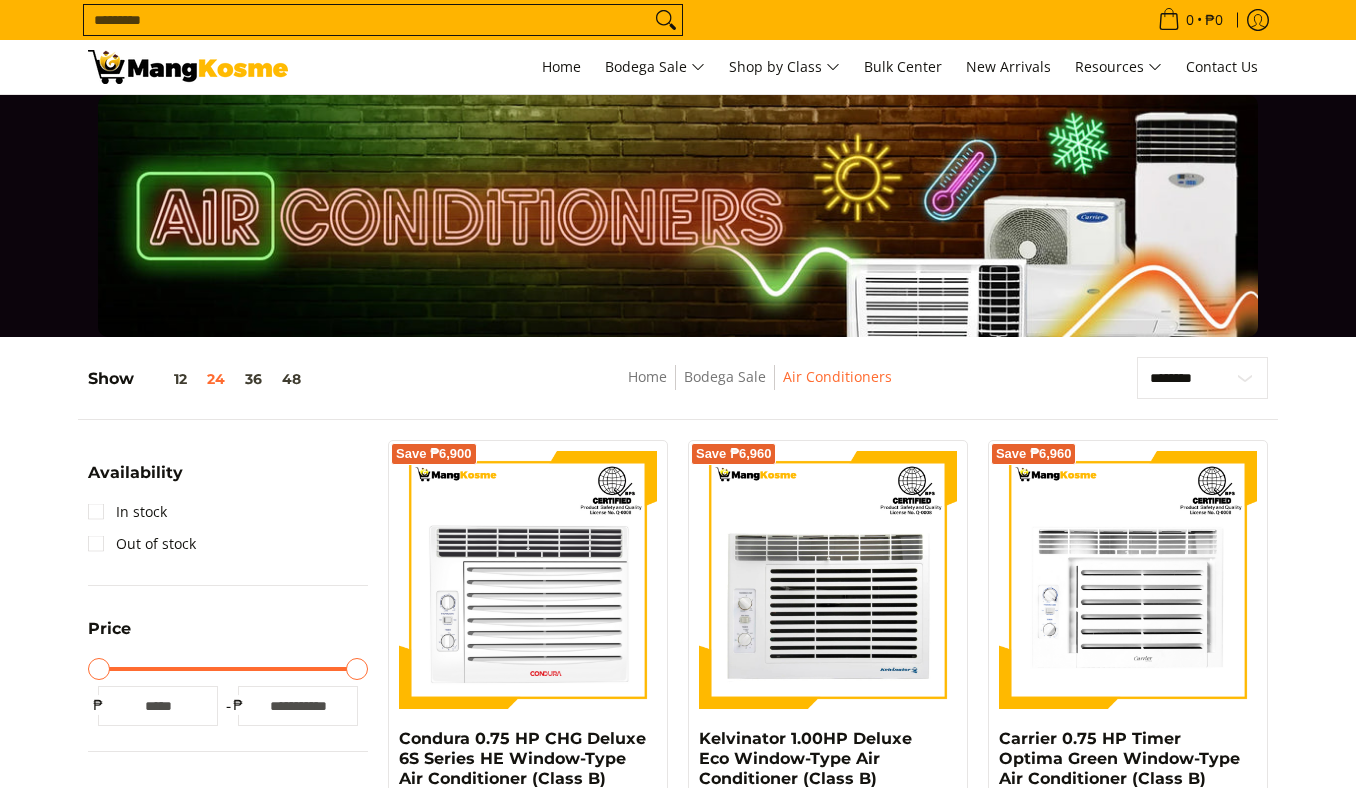 scroll, scrollTop: 0, scrollLeft: 0, axis: both 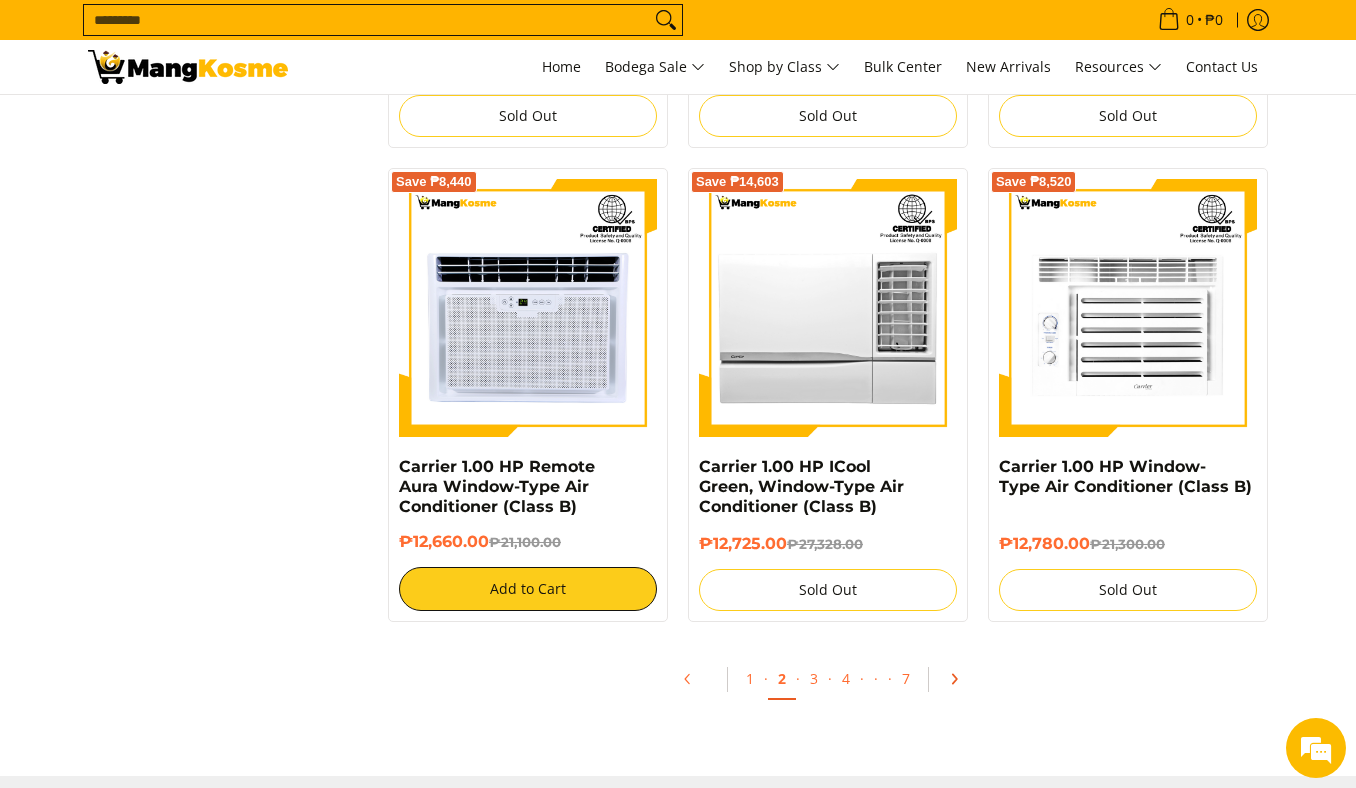 click 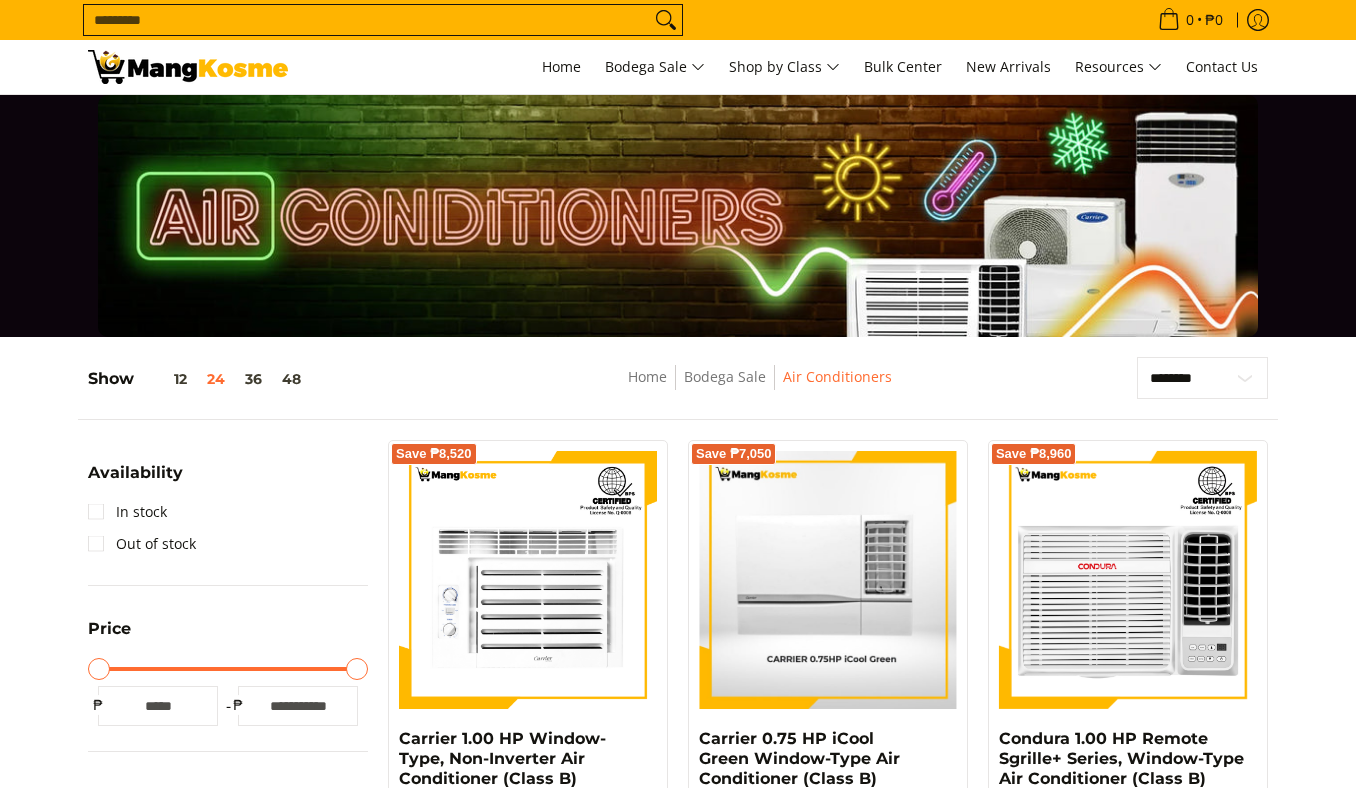 scroll, scrollTop: 0, scrollLeft: 0, axis: both 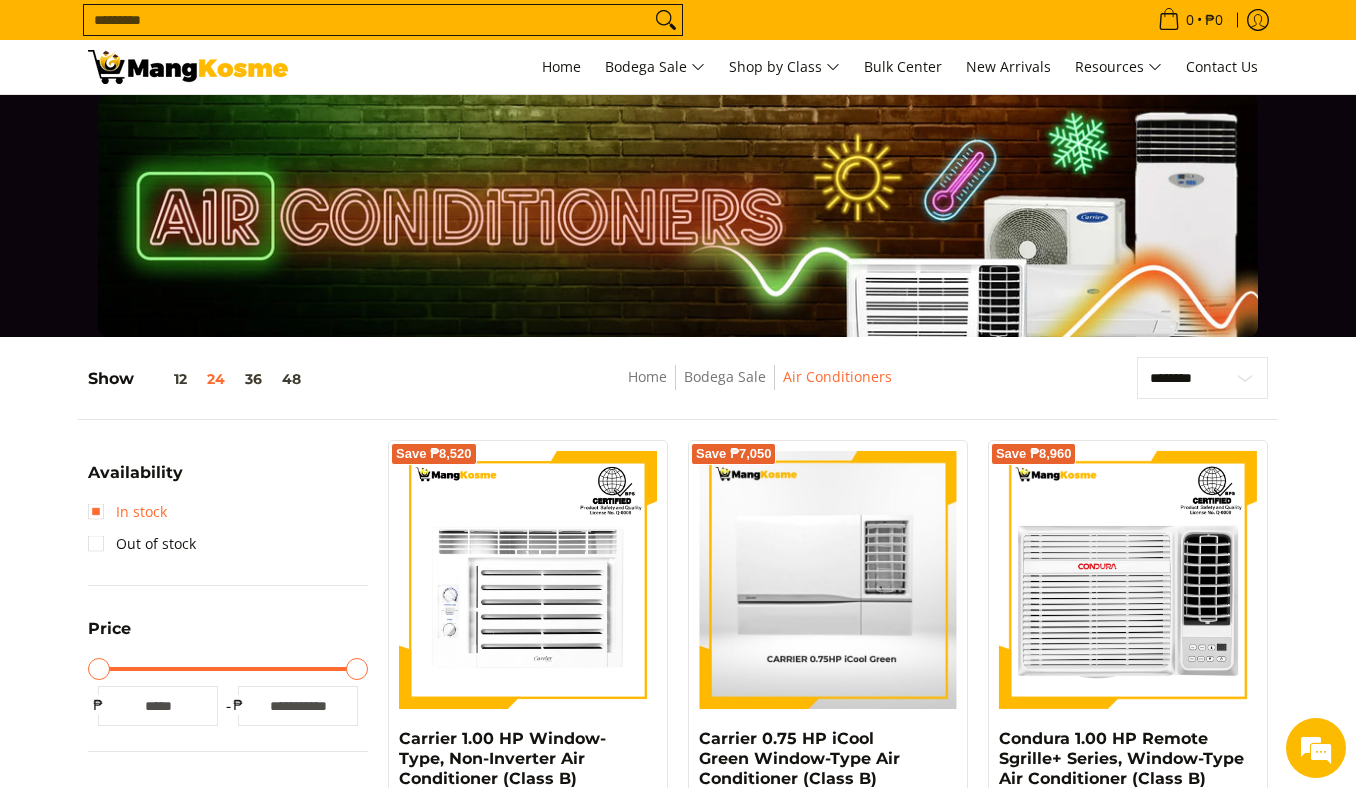 click on "In stock" at bounding box center (127, 512) 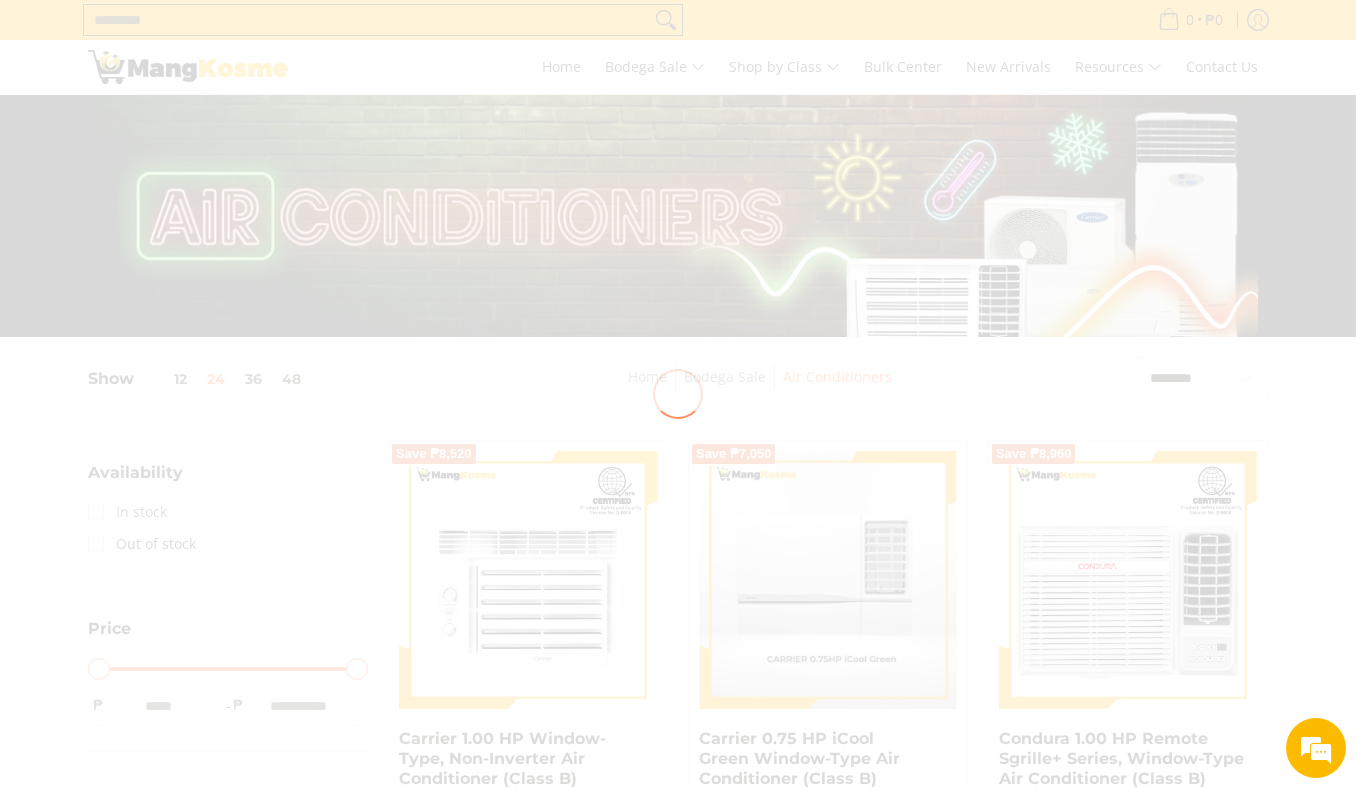 scroll, scrollTop: 0, scrollLeft: 0, axis: both 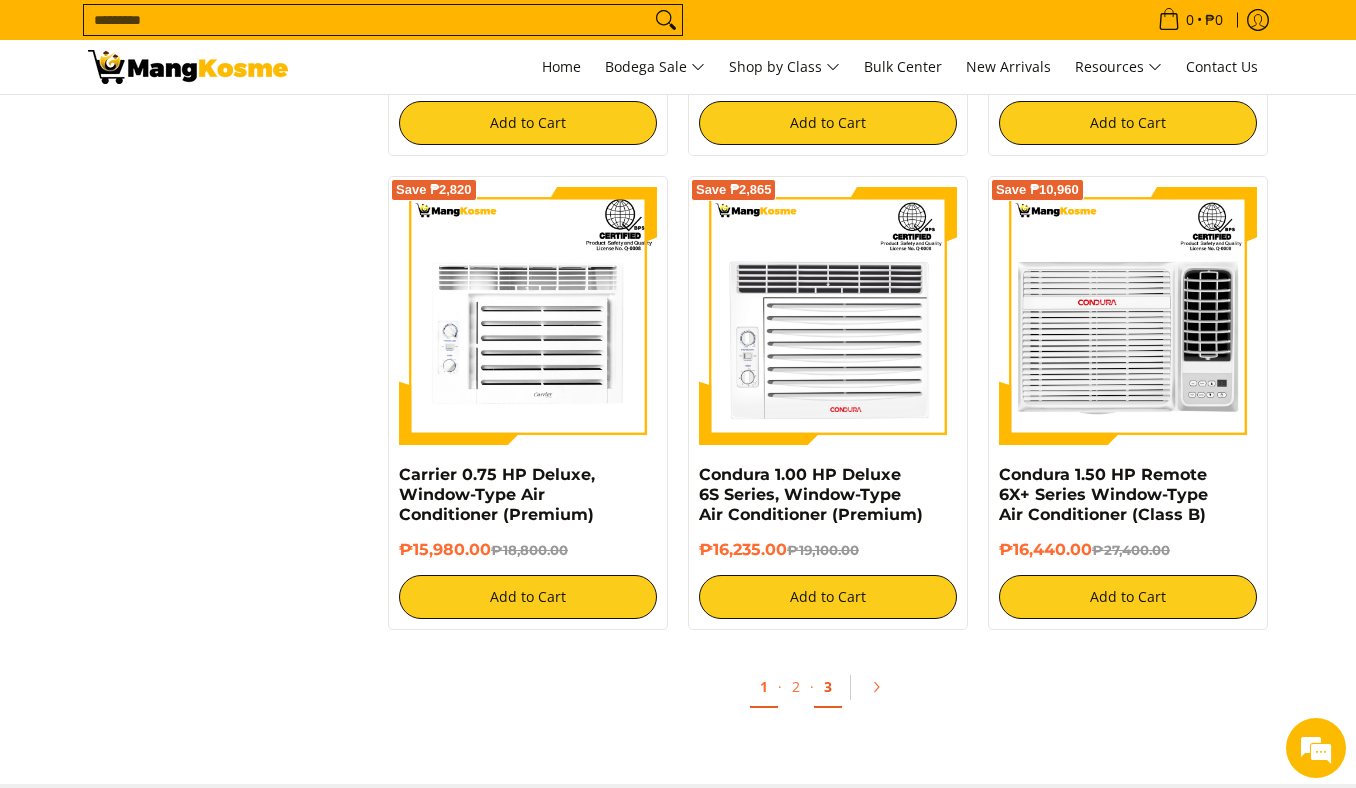 click on "3" at bounding box center (828, 687) 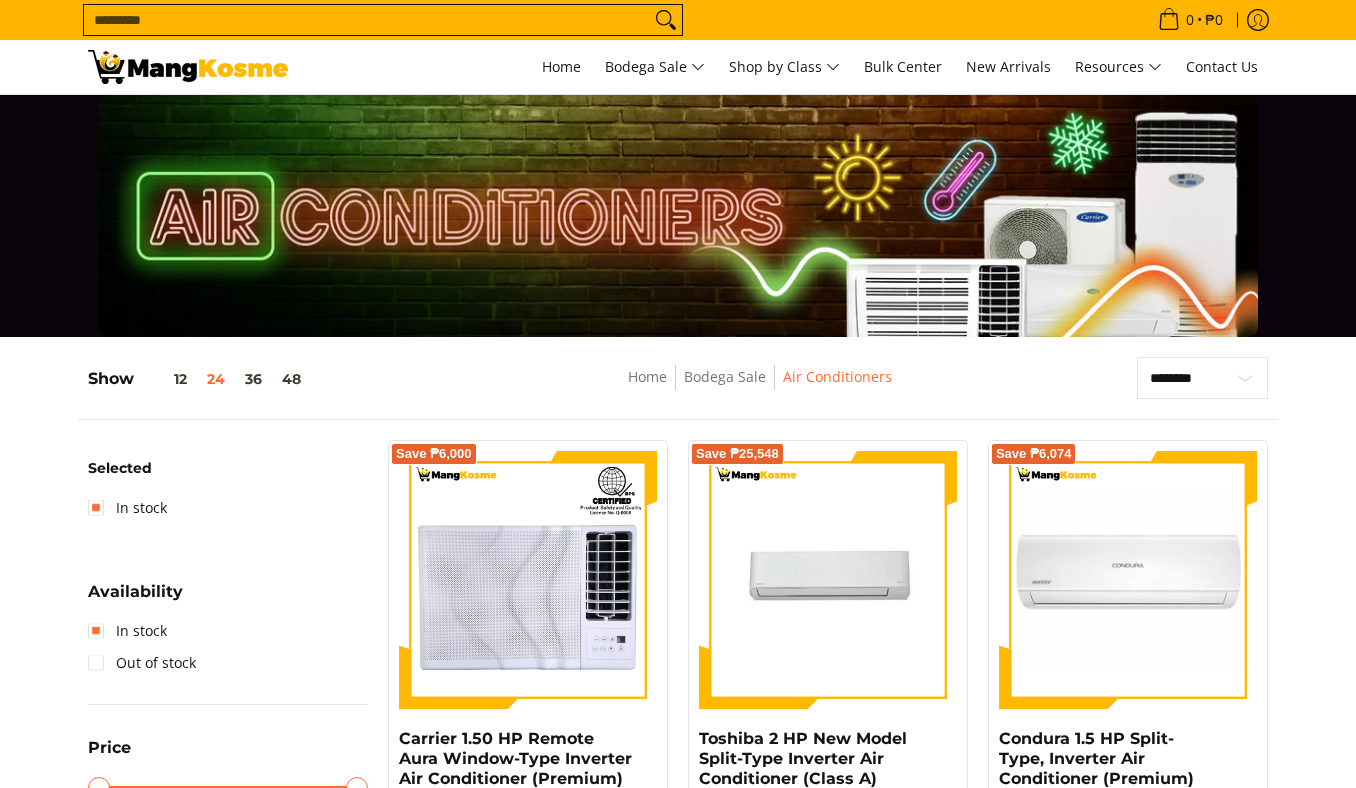 scroll, scrollTop: 128, scrollLeft: 0, axis: vertical 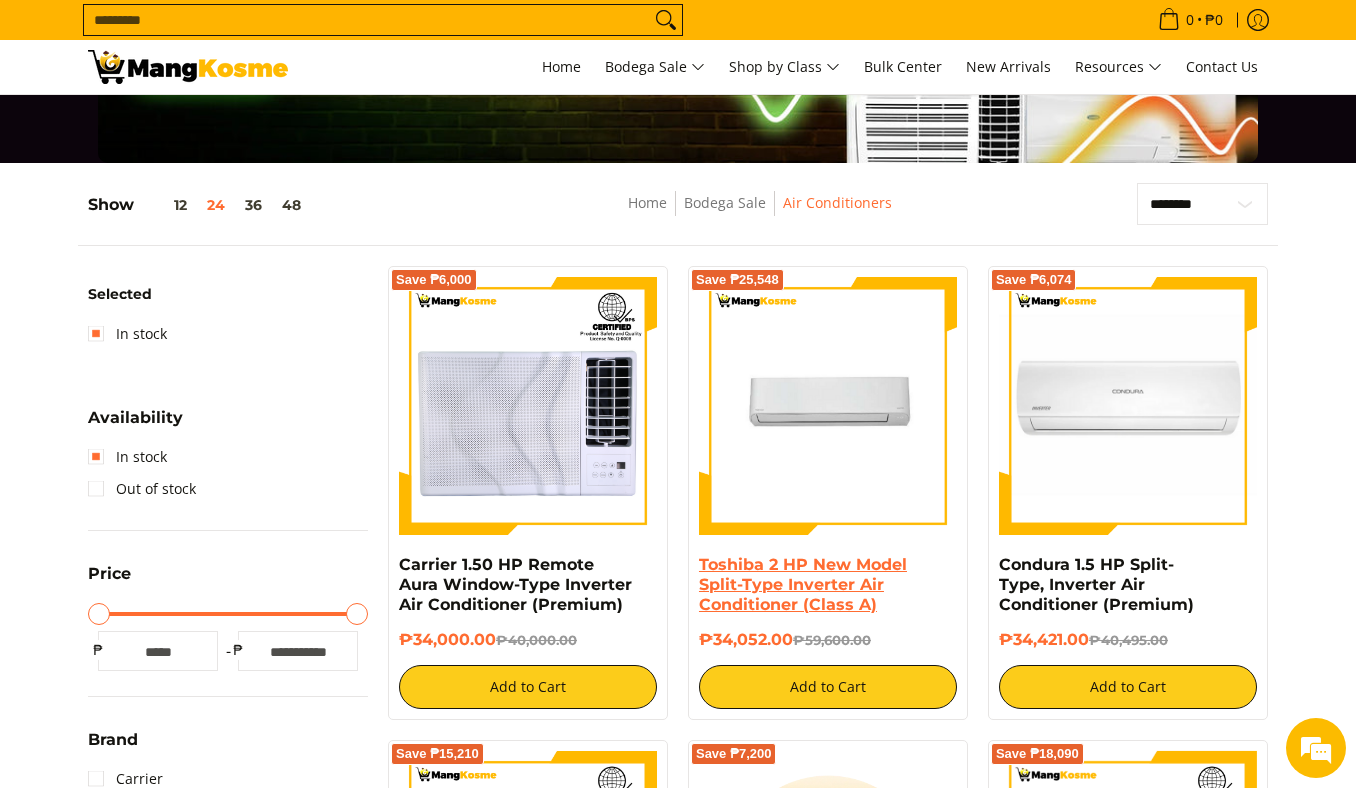 click on "Toshiba 2 HP New Model Split-Type Inverter Air Conditioner (Class A)" at bounding box center [803, 584] 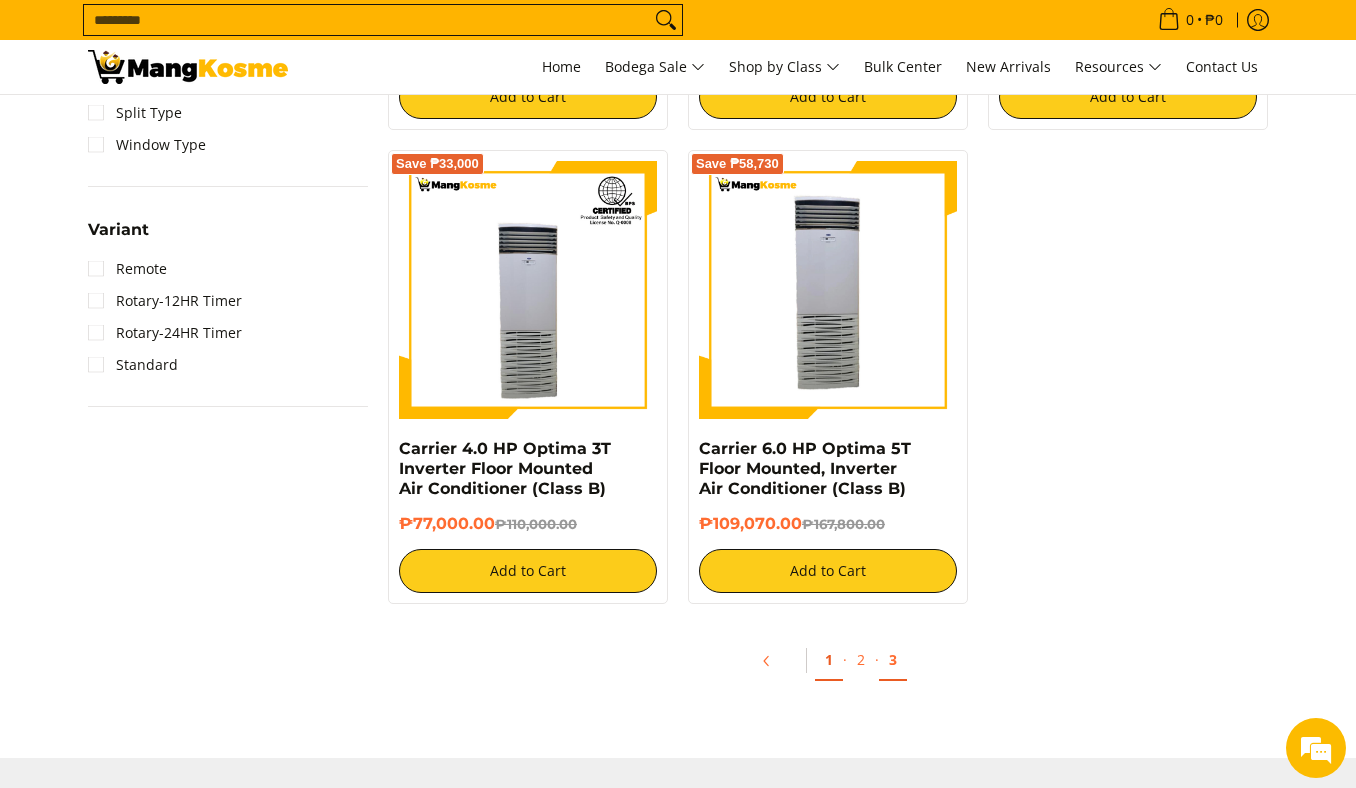 scroll, scrollTop: 1732, scrollLeft: 0, axis: vertical 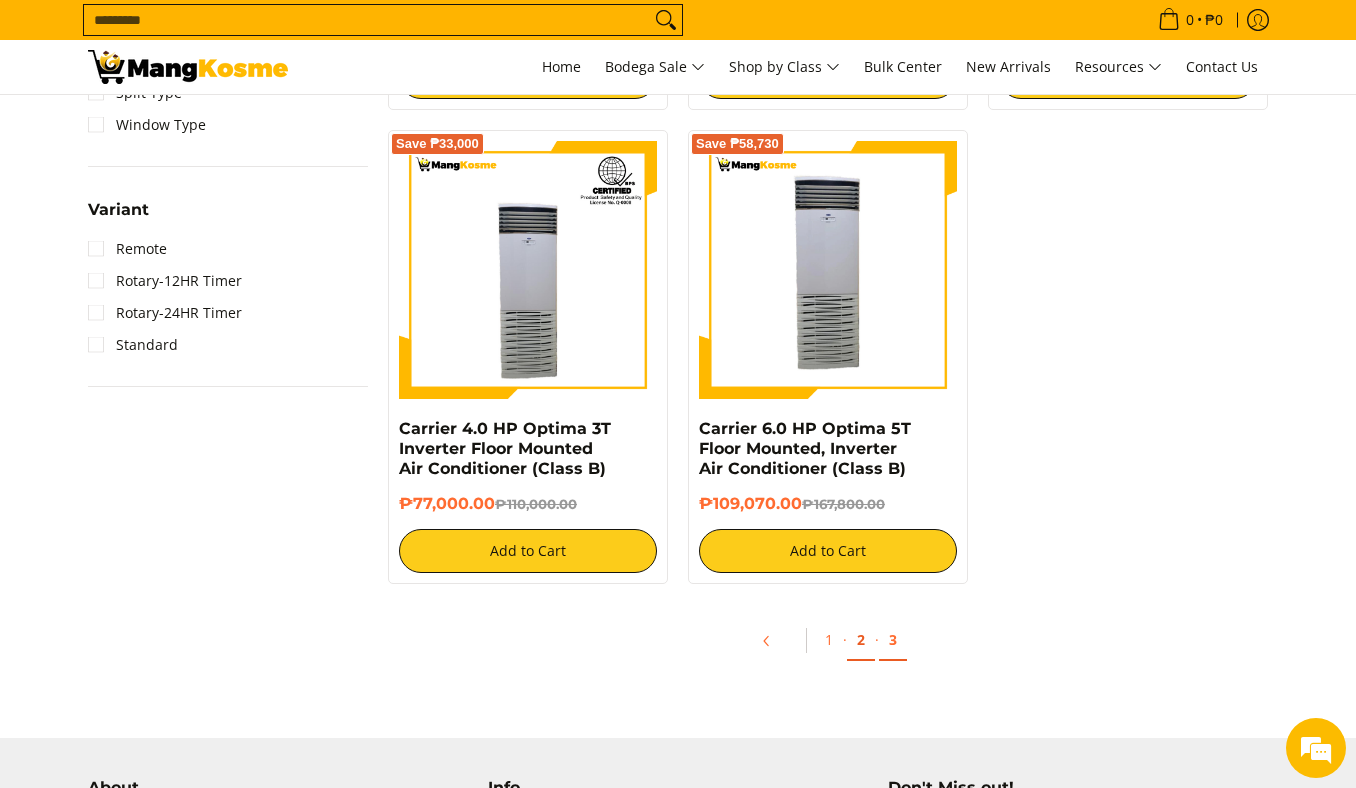 click on "2" at bounding box center [861, 640] 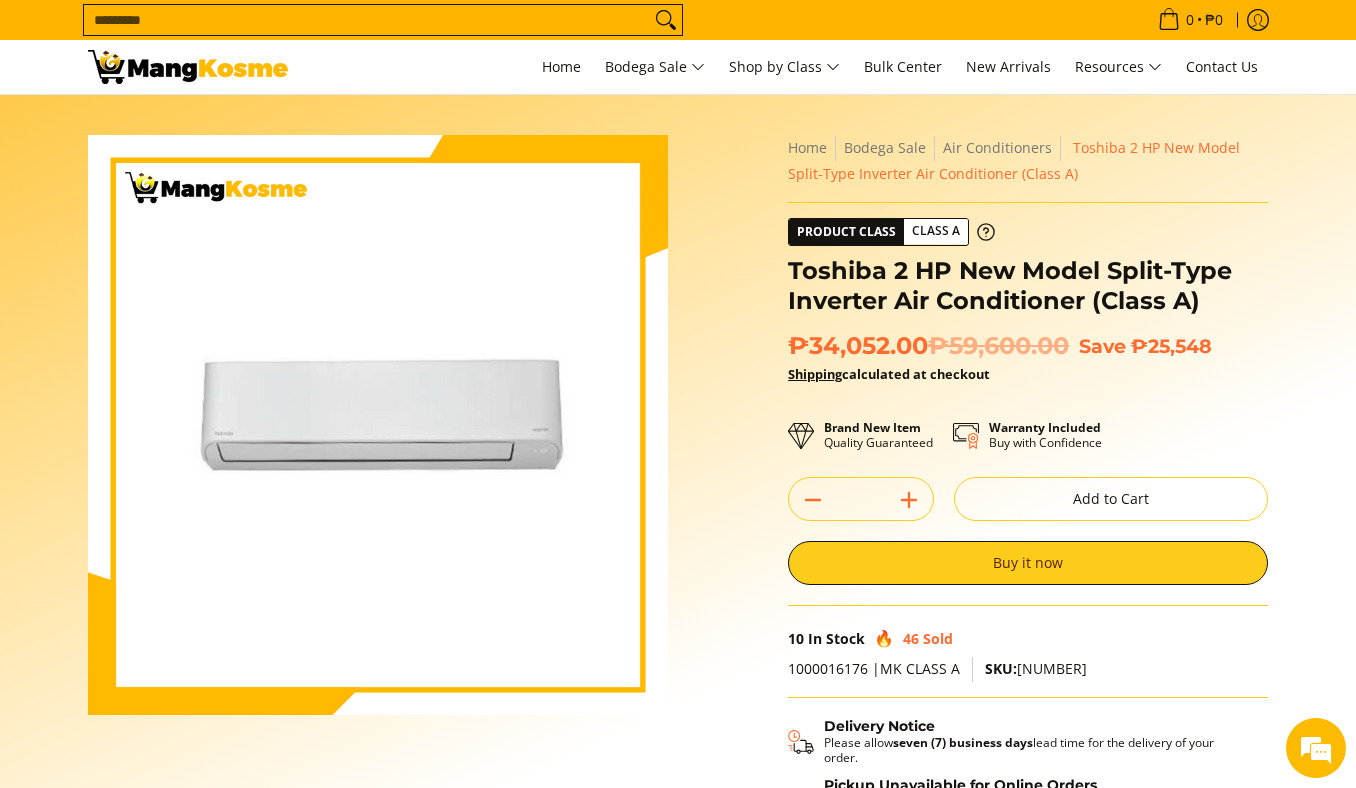 scroll, scrollTop: 0, scrollLeft: 0, axis: both 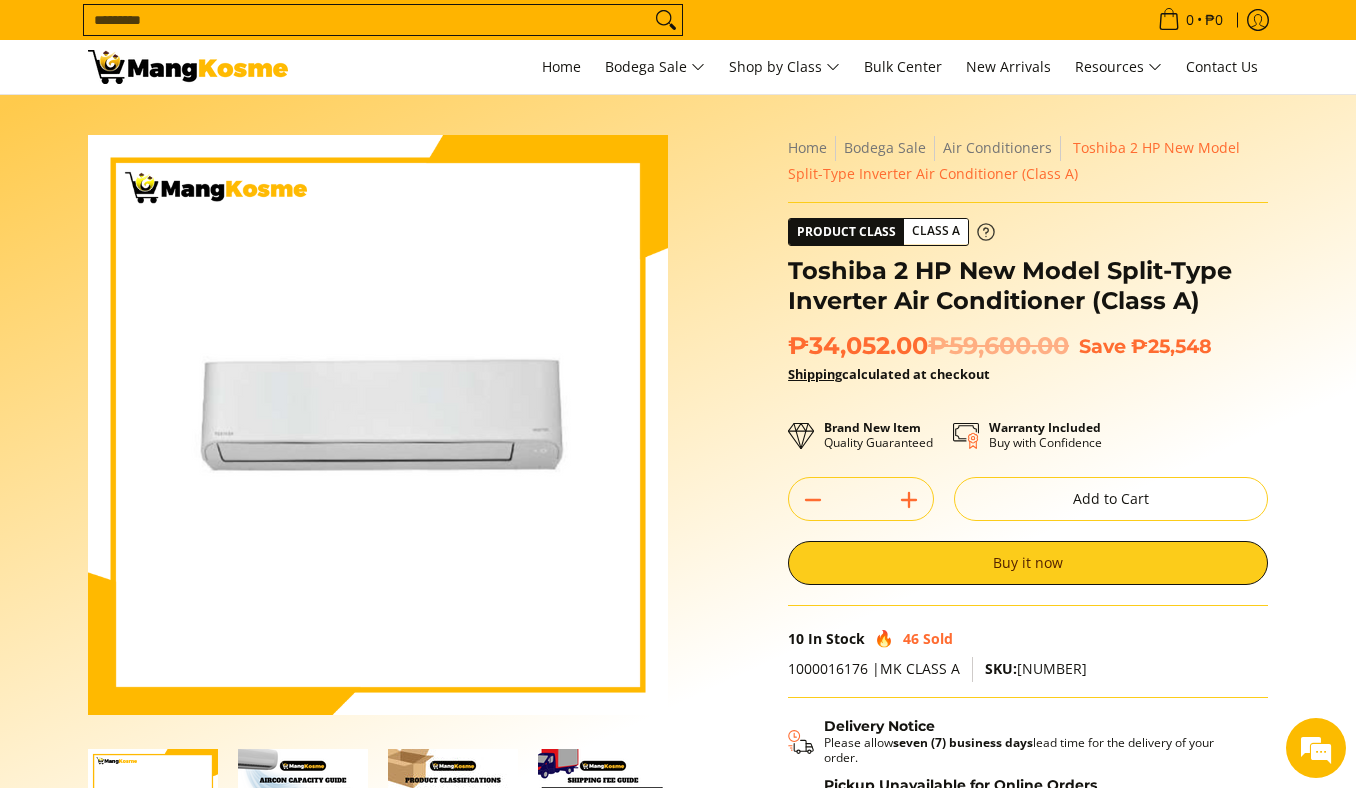 click on "Class A" at bounding box center (936, 231) 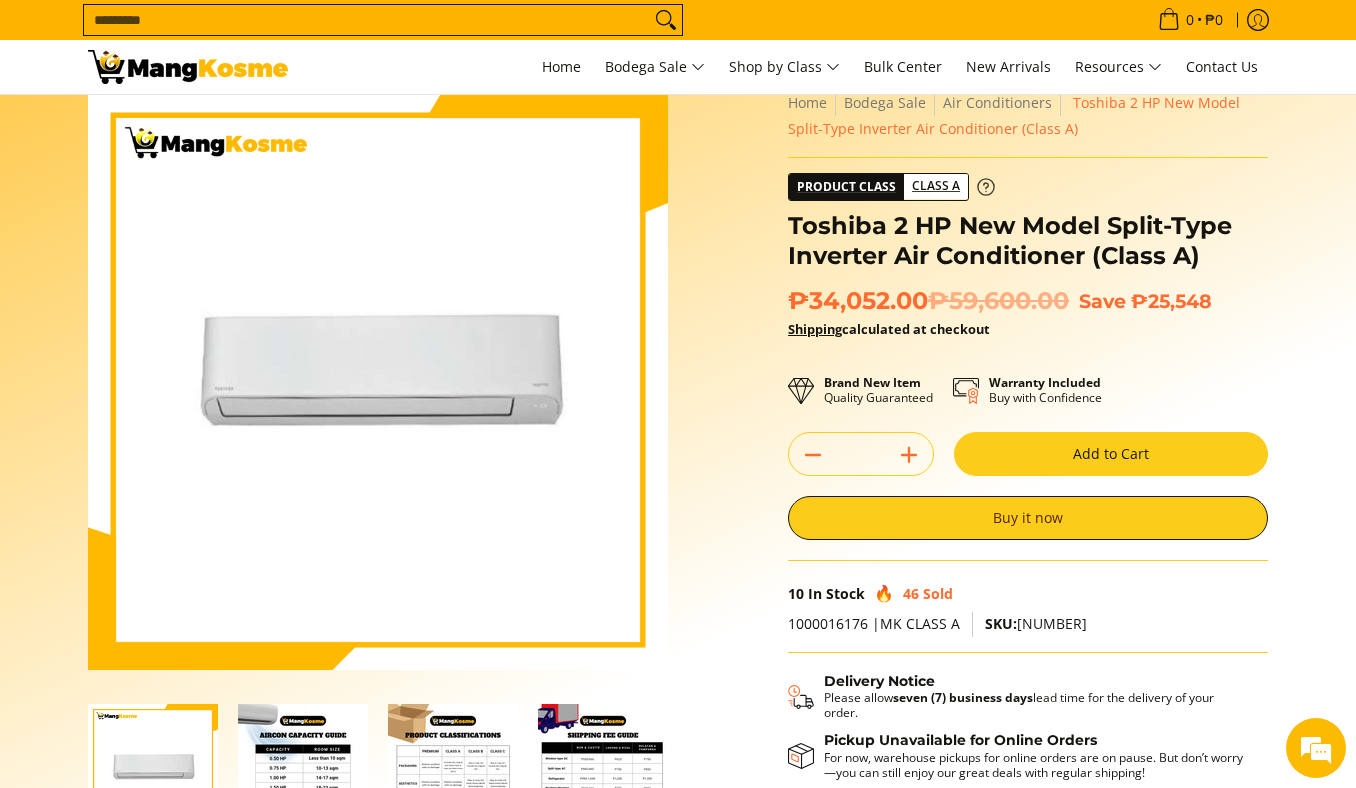 scroll, scrollTop: 9, scrollLeft: 0, axis: vertical 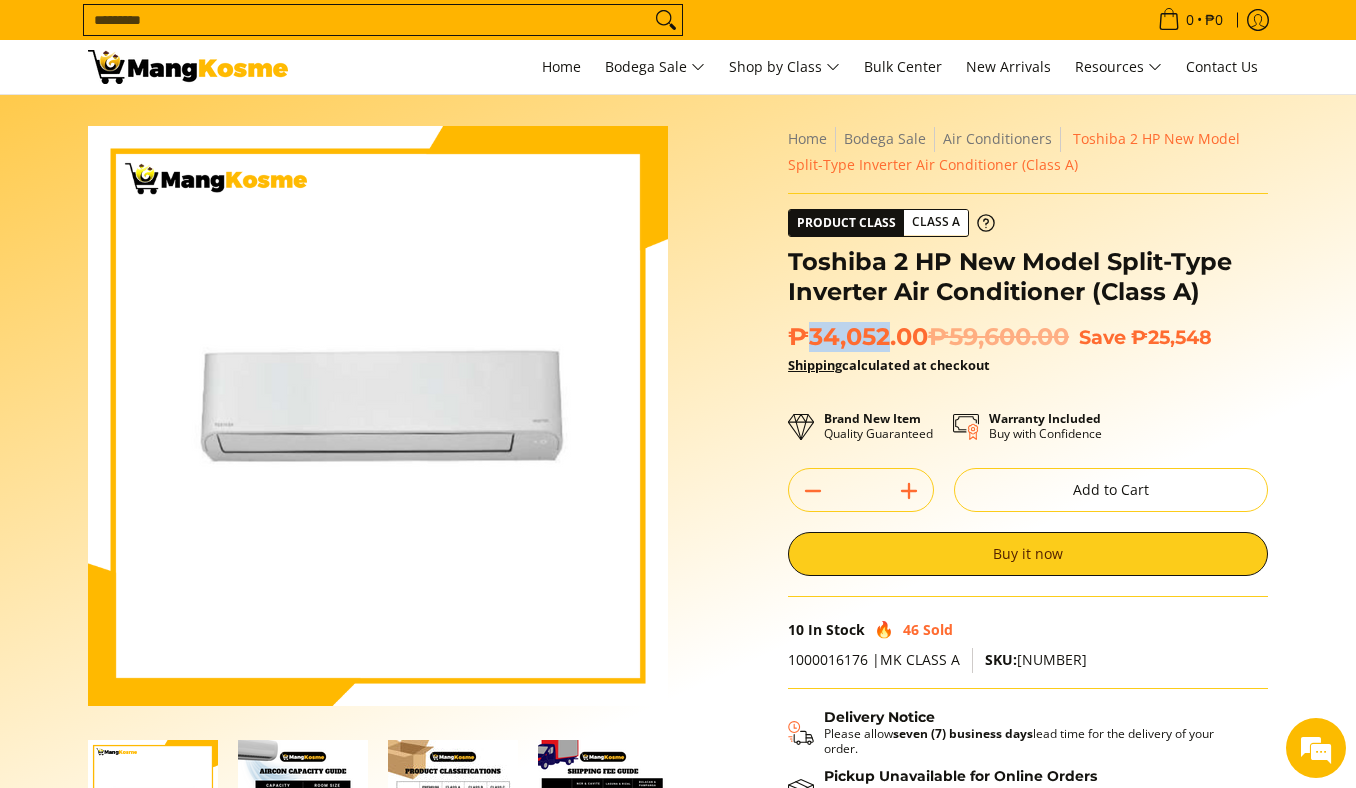 drag, startPoint x: 808, startPoint y: 337, endPoint x: 890, endPoint y: 340, distance: 82.05486 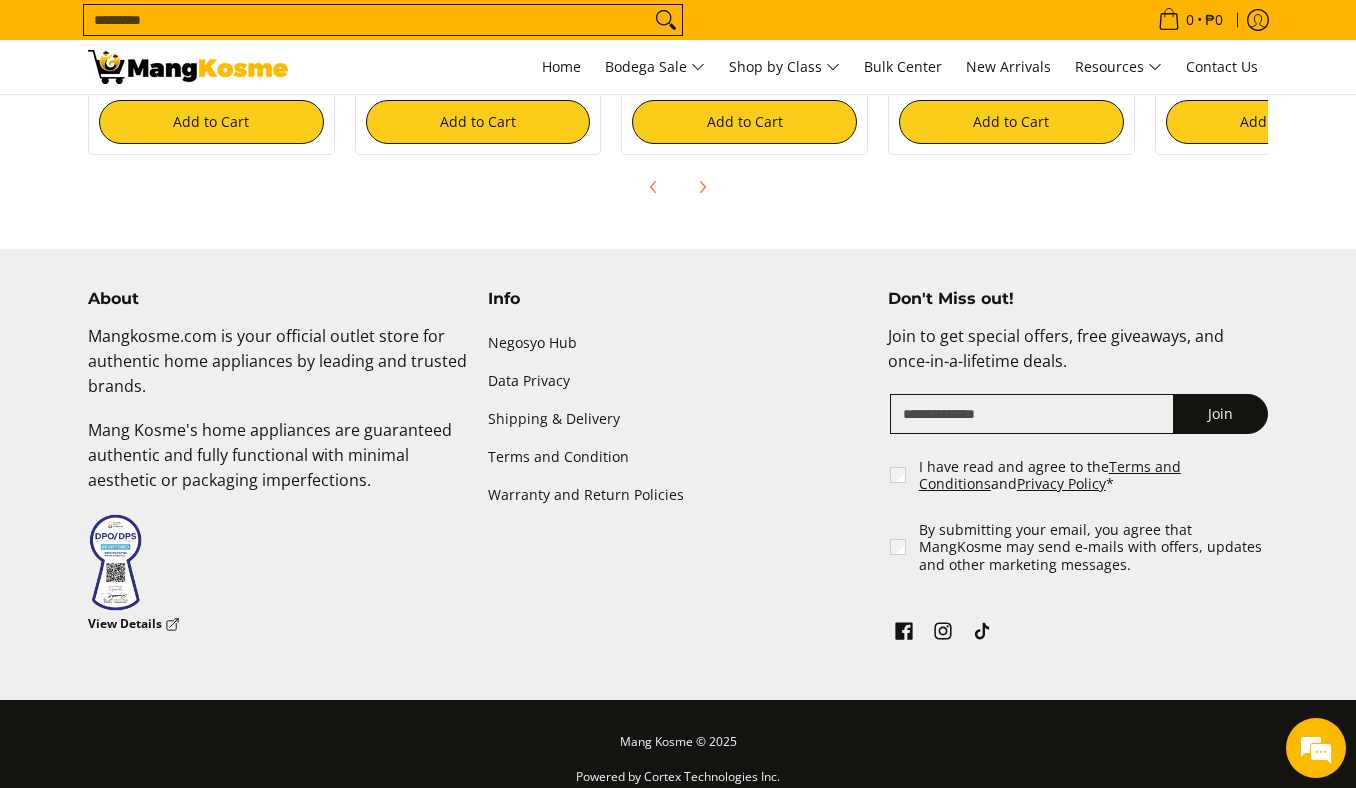 scroll, scrollTop: 0, scrollLeft: 0, axis: both 